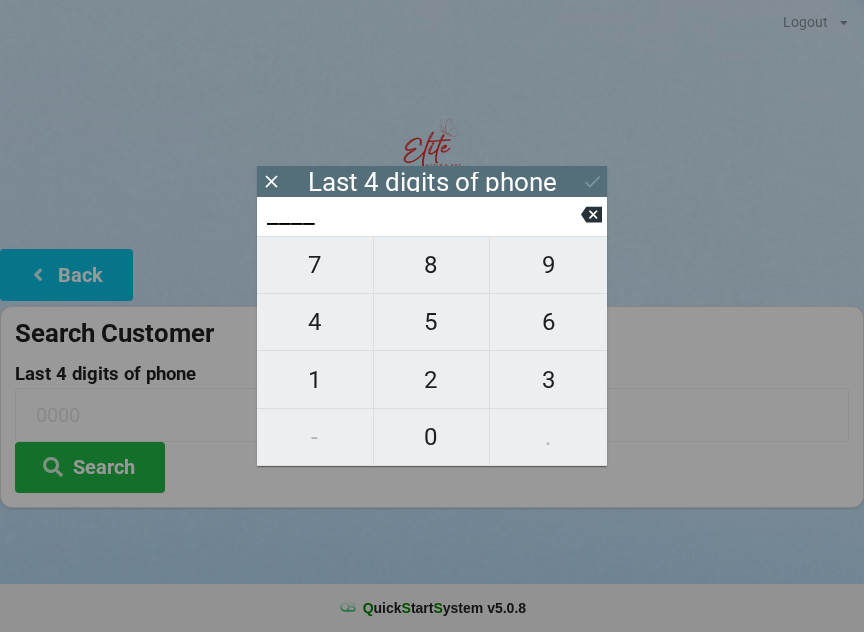 scroll, scrollTop: 17, scrollLeft: 24, axis: both 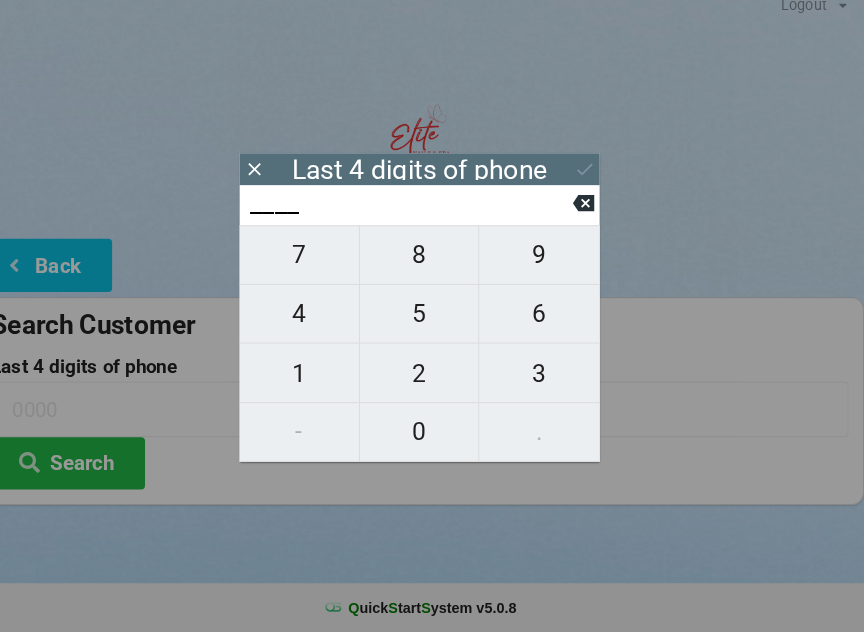 click on "4" at bounding box center [315, 322] 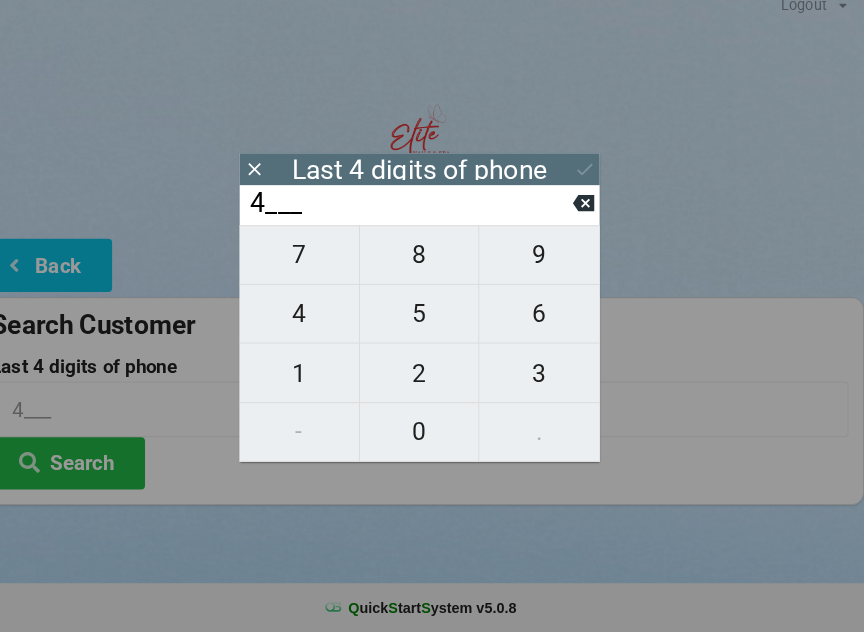 click on "2" at bounding box center [432, 380] 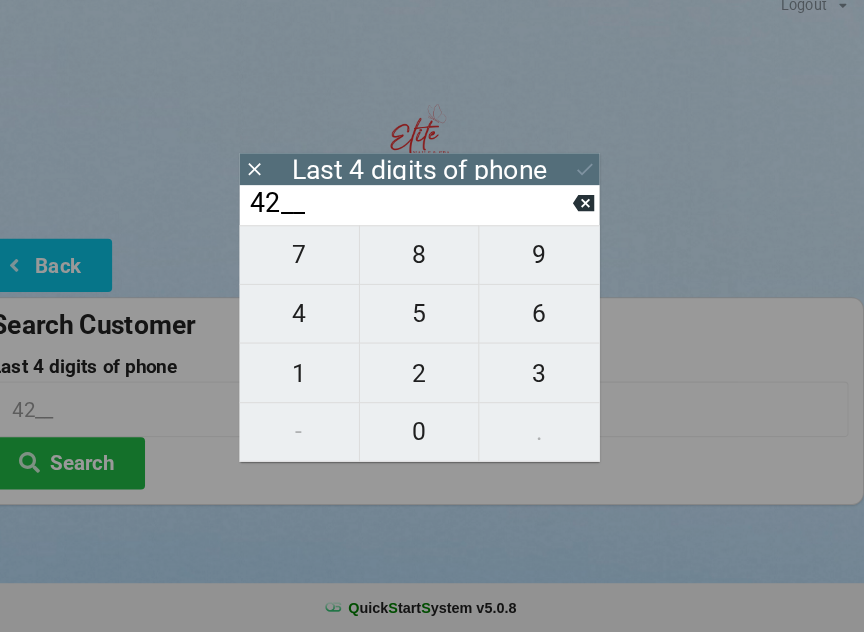 click on "7" at bounding box center [315, 265] 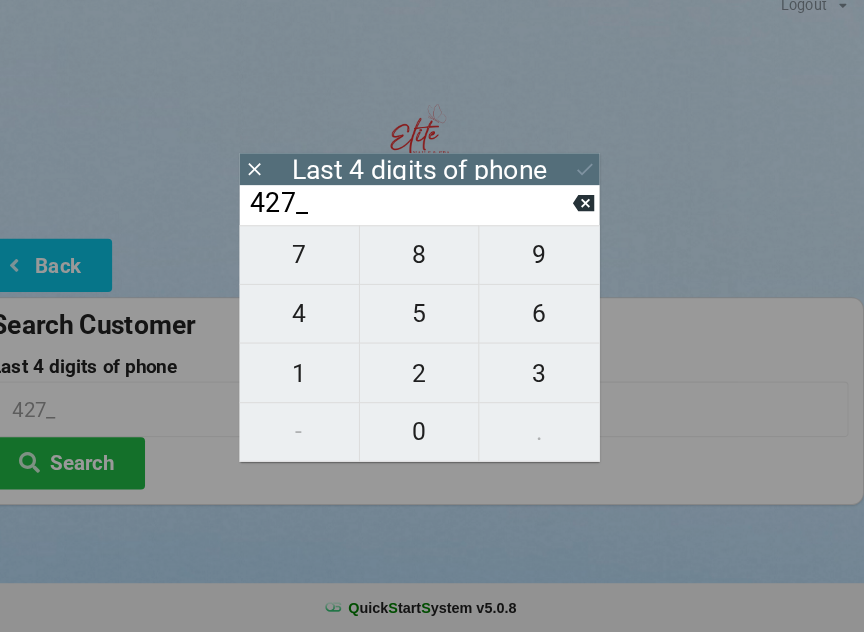 click on "4" at bounding box center [315, 322] 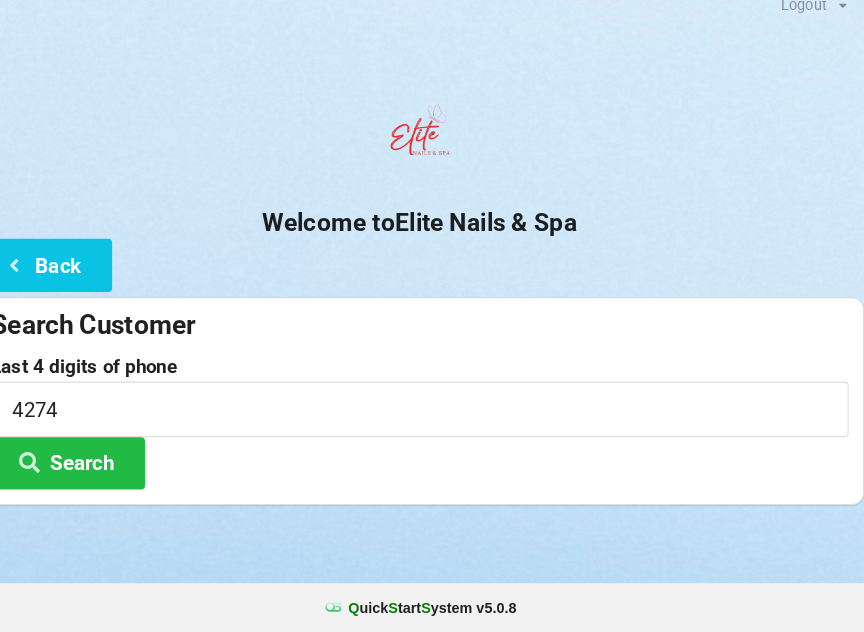 click at bounding box center (432, 151) 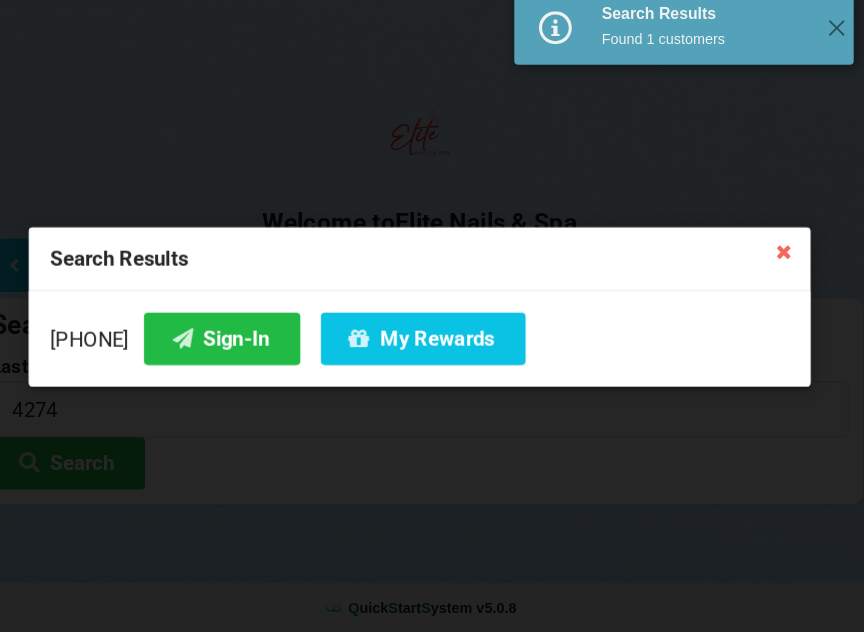 click on "My Rewards" at bounding box center [435, 346] 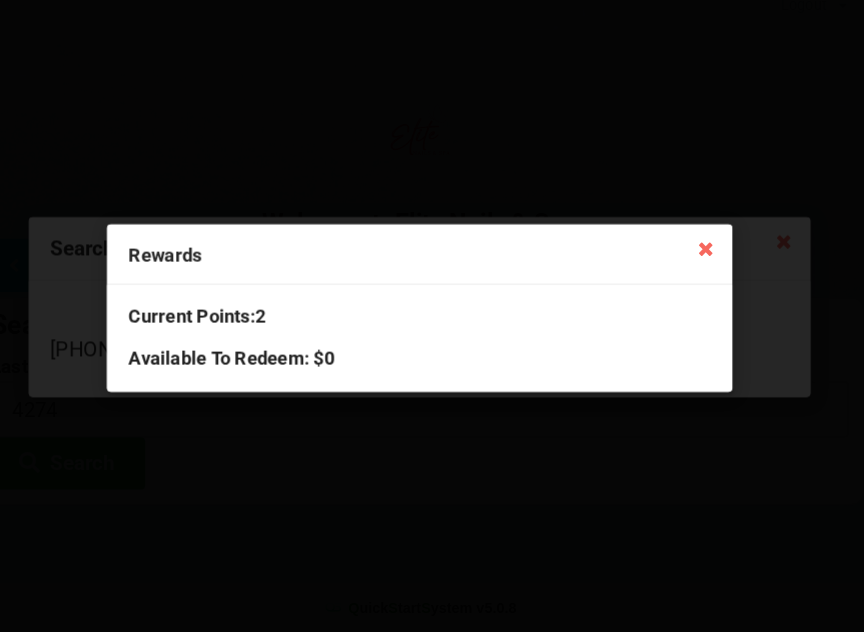 click on "Rewards Current Points:  2 Available To Redeem : $0" at bounding box center [432, 316] 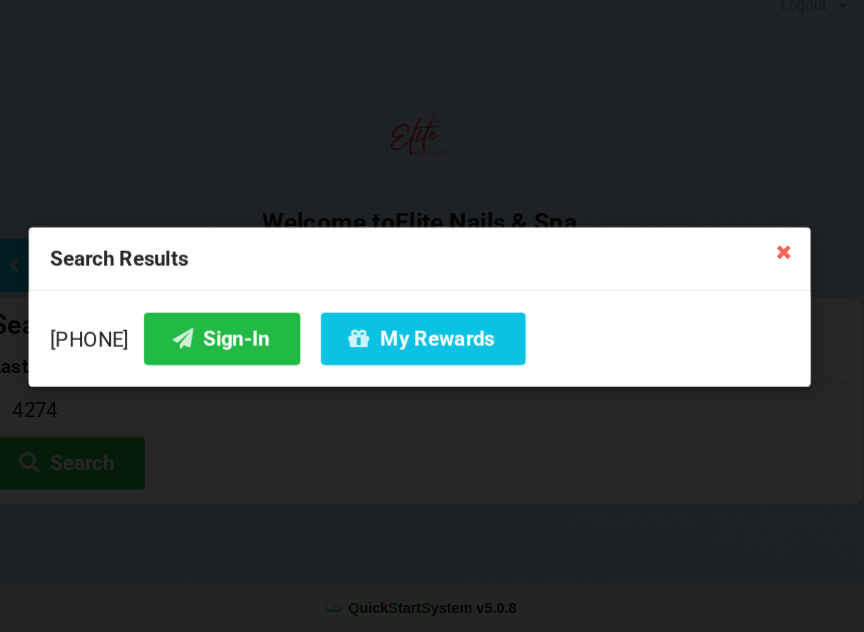 click on "Sign-In" at bounding box center [240, 346] 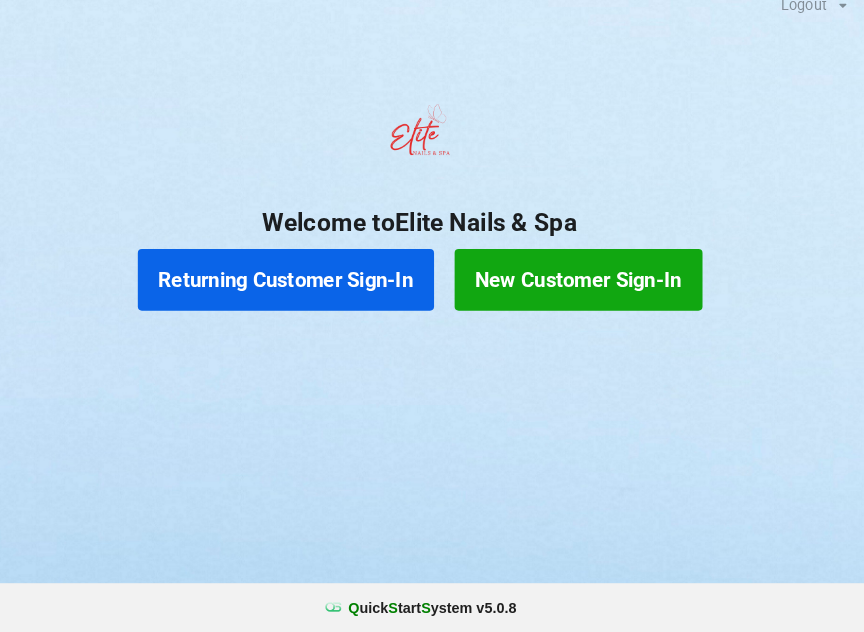 click on "Returning Customer Sign-In" at bounding box center [302, 289] 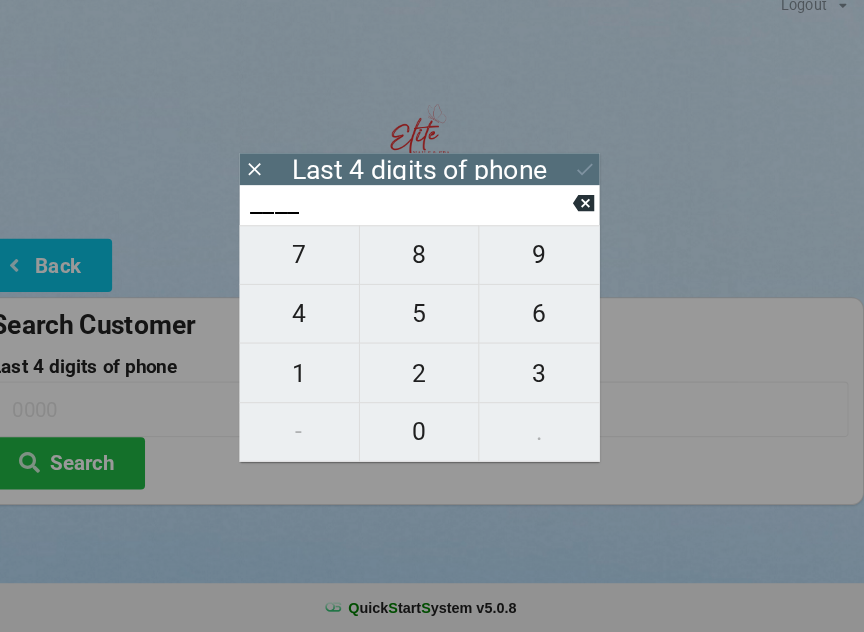 click on "4" at bounding box center (315, 322) 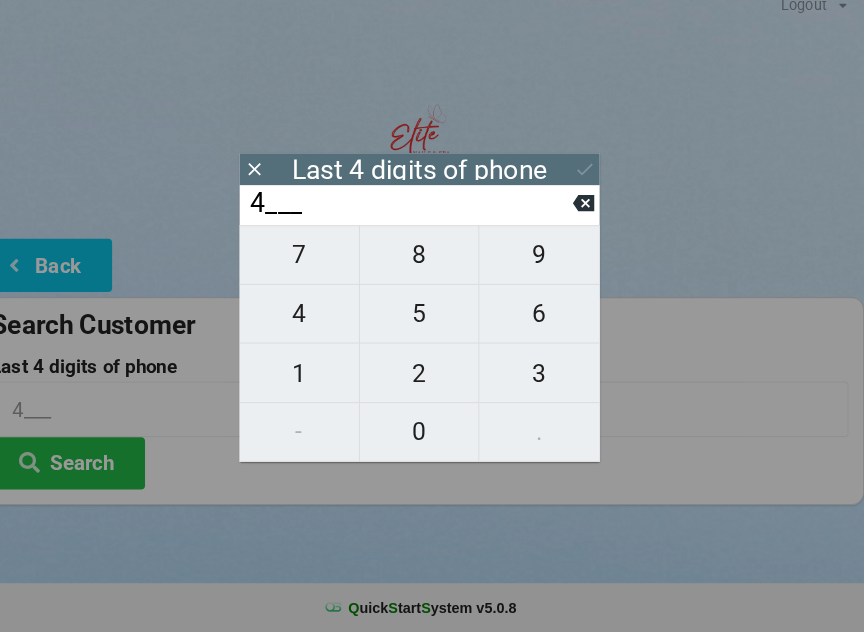 click on "2" at bounding box center (432, 380) 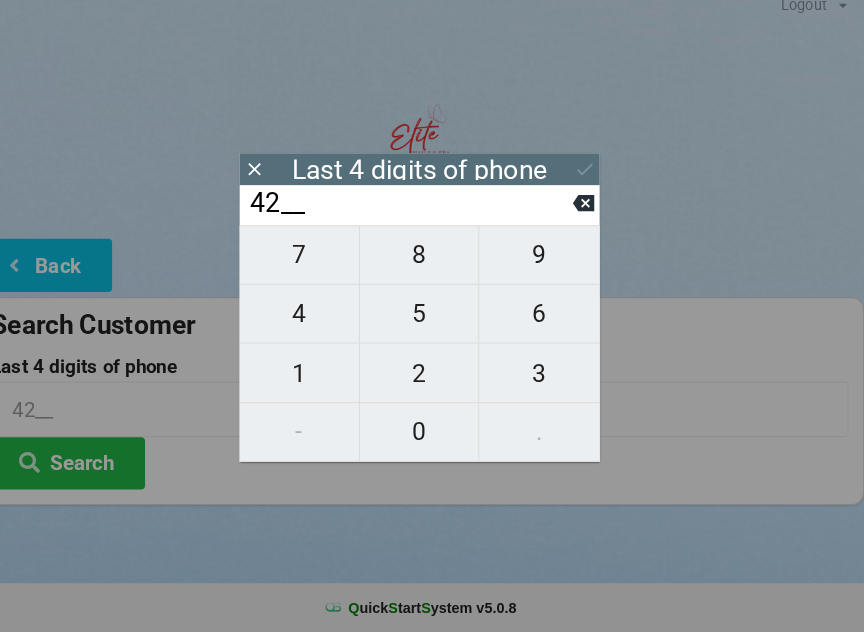 click on "7" at bounding box center [315, 265] 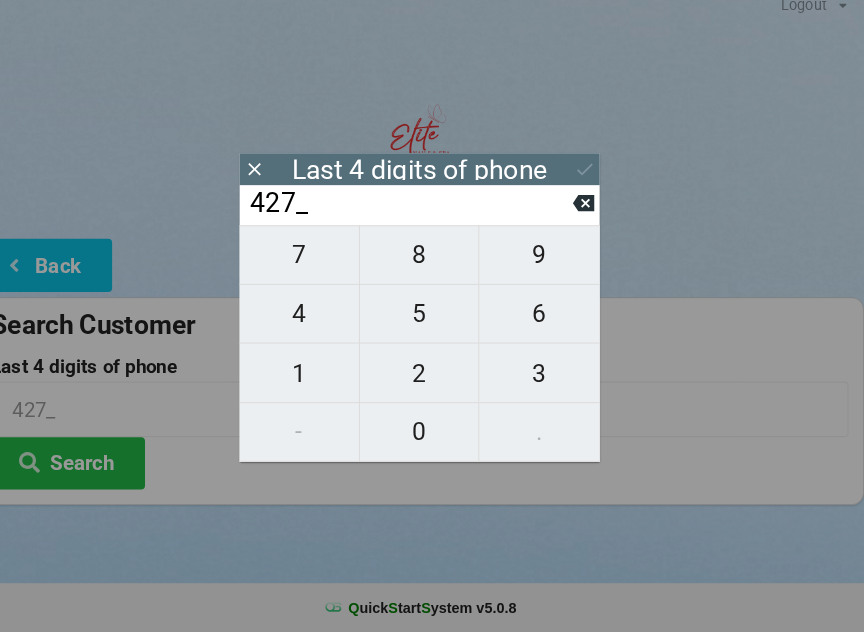 click on "4" at bounding box center [315, 322] 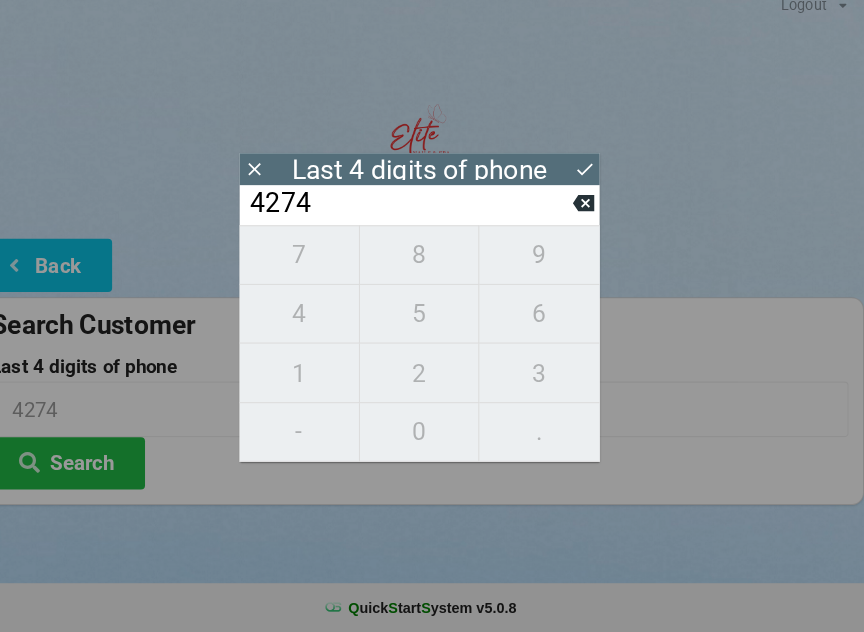 click 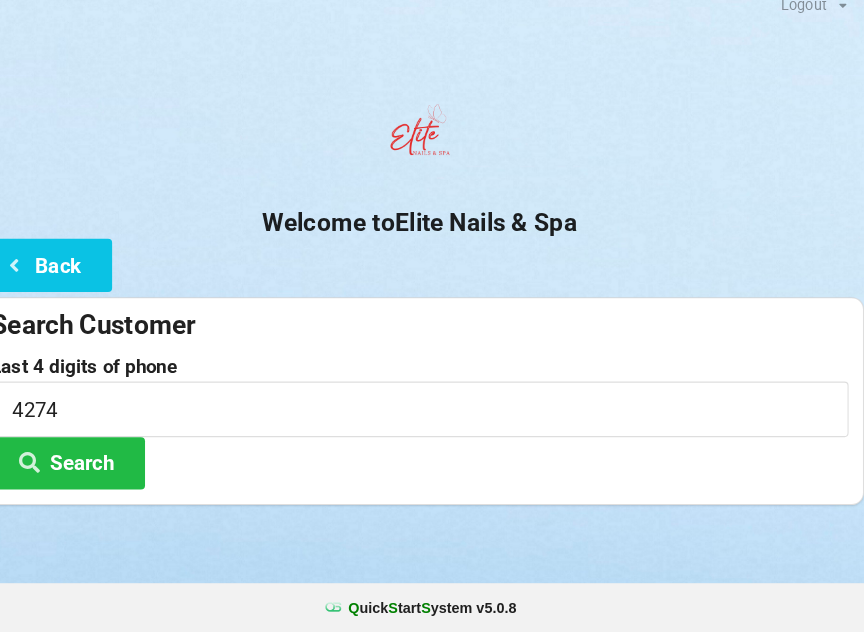 click on "Search" at bounding box center [90, 467] 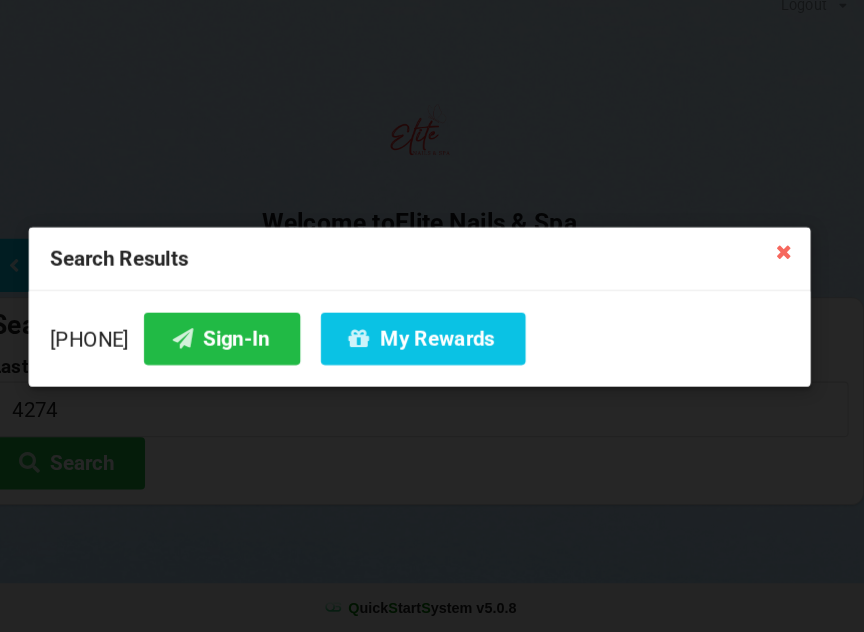 click on "Sign-In" at bounding box center [240, 346] 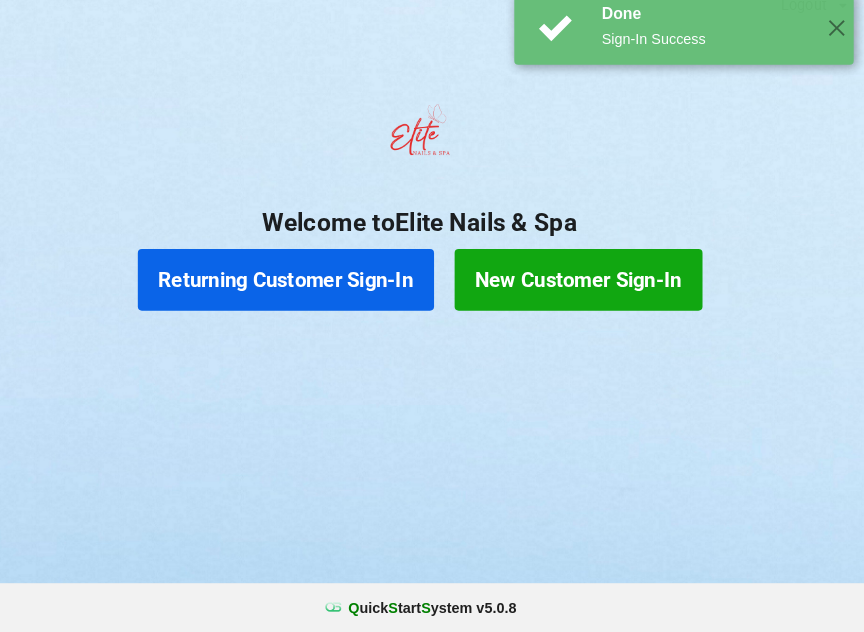 click at bounding box center (564, 45) 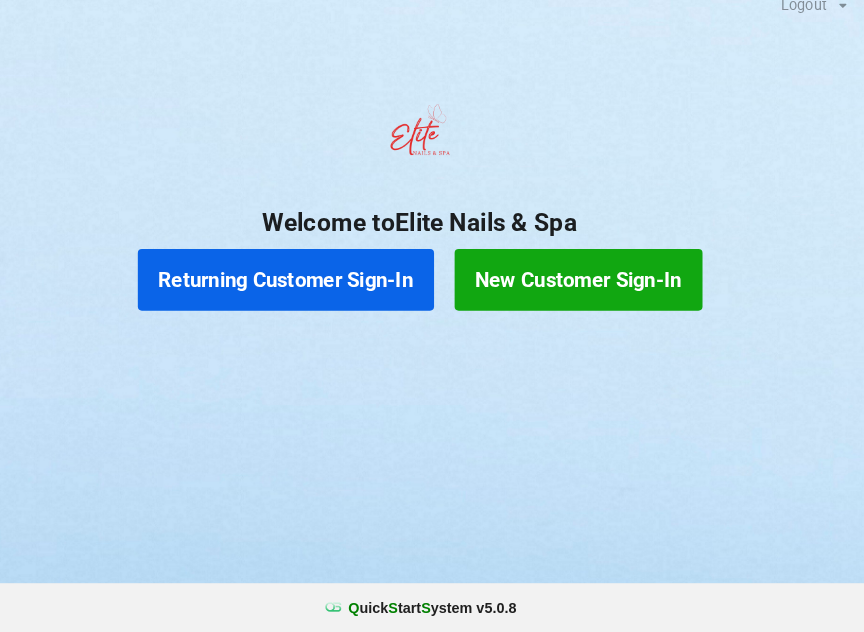 click on "Returning Customer Sign-In" at bounding box center (302, 289) 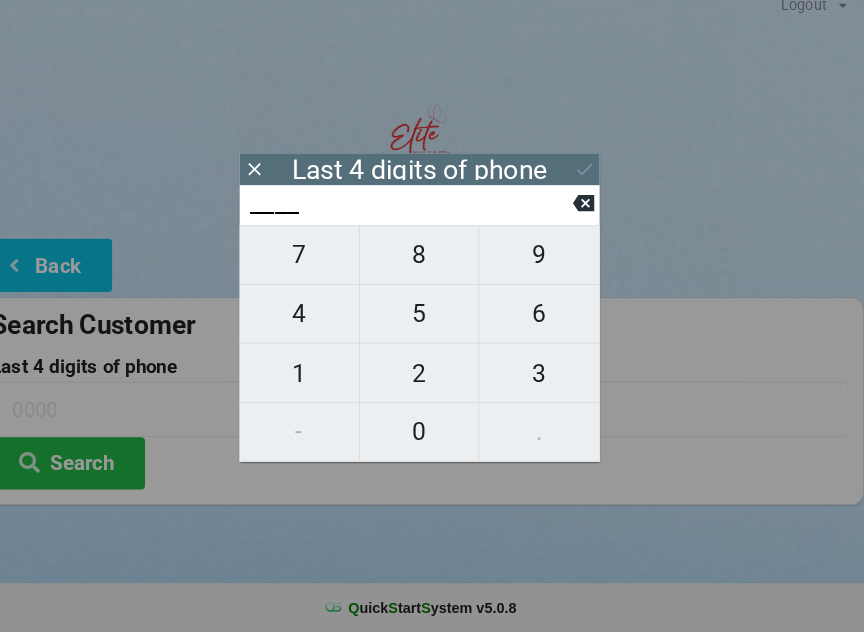click on "5" at bounding box center (432, 322) 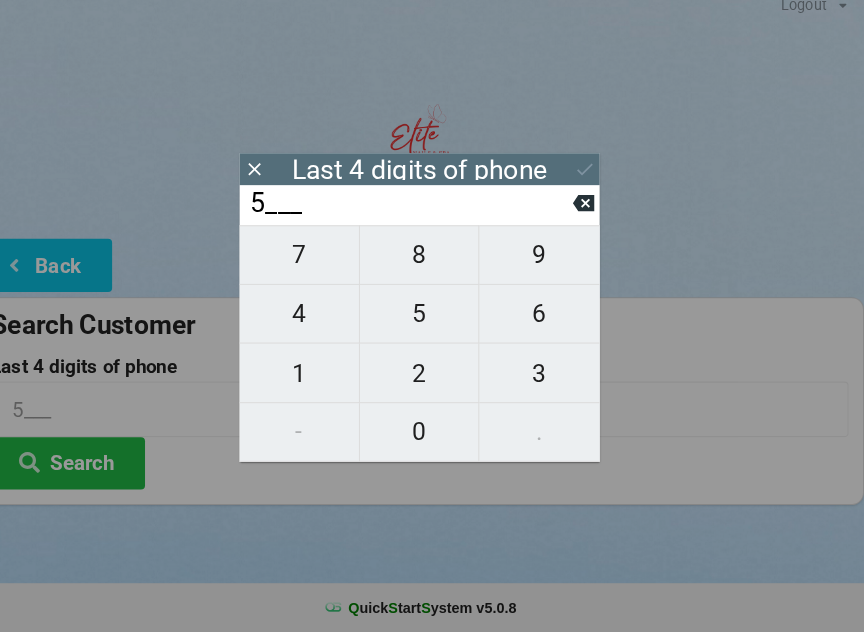 click on "2" at bounding box center [432, 379] 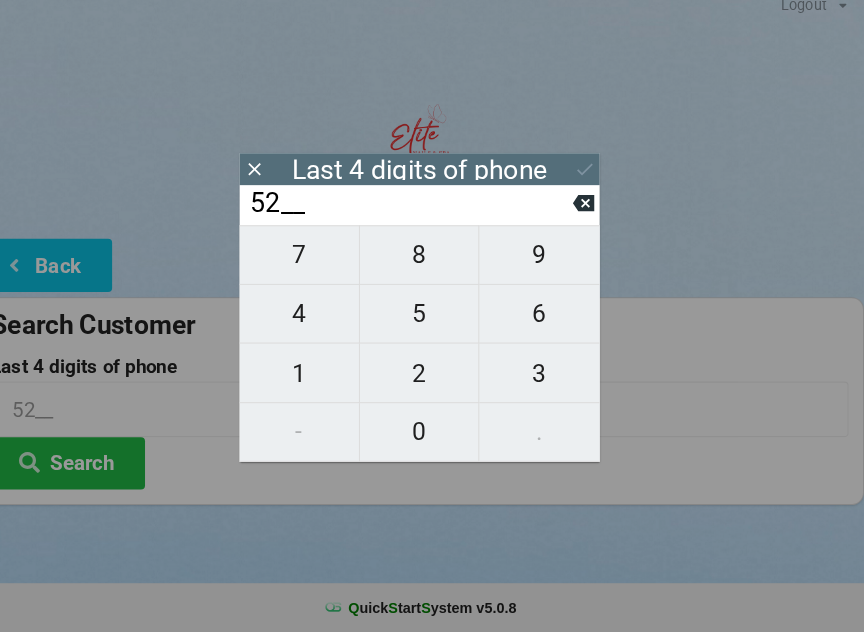 click 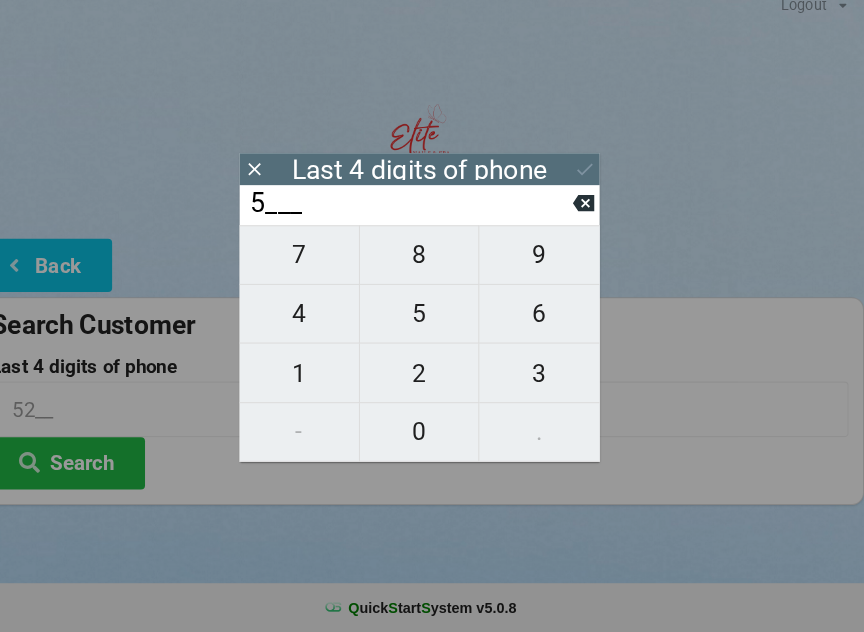 click 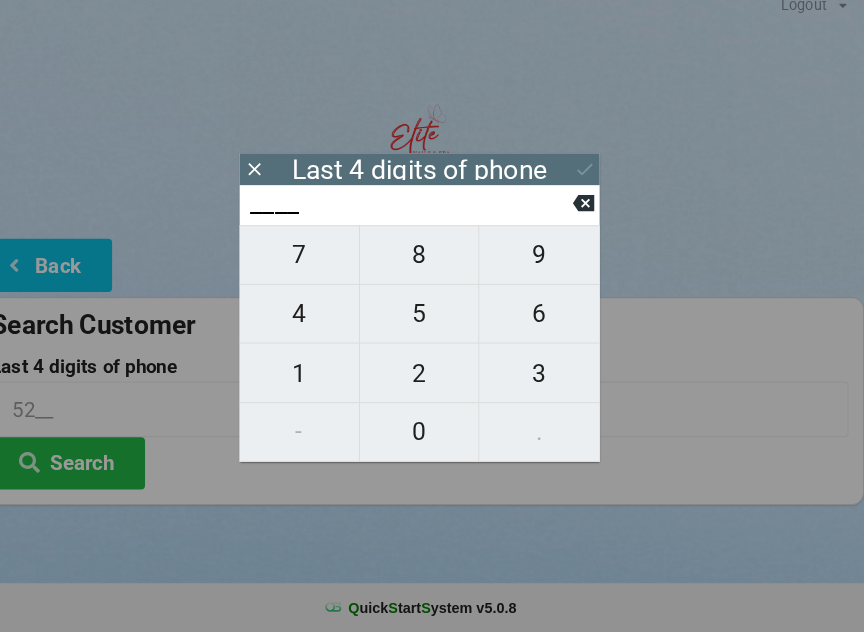 click on "0" at bounding box center [432, 437] 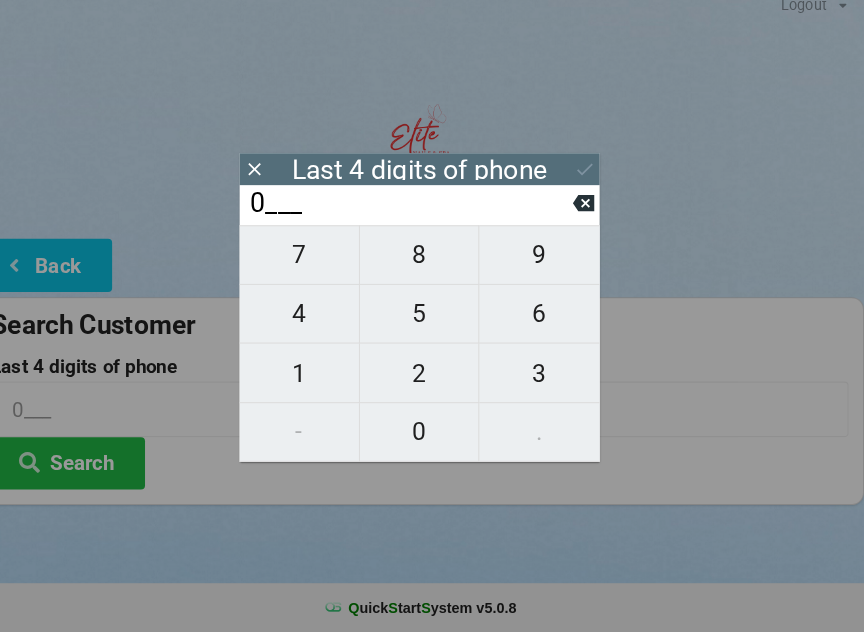 click on "Last 4 digits of phone" at bounding box center [432, 181] 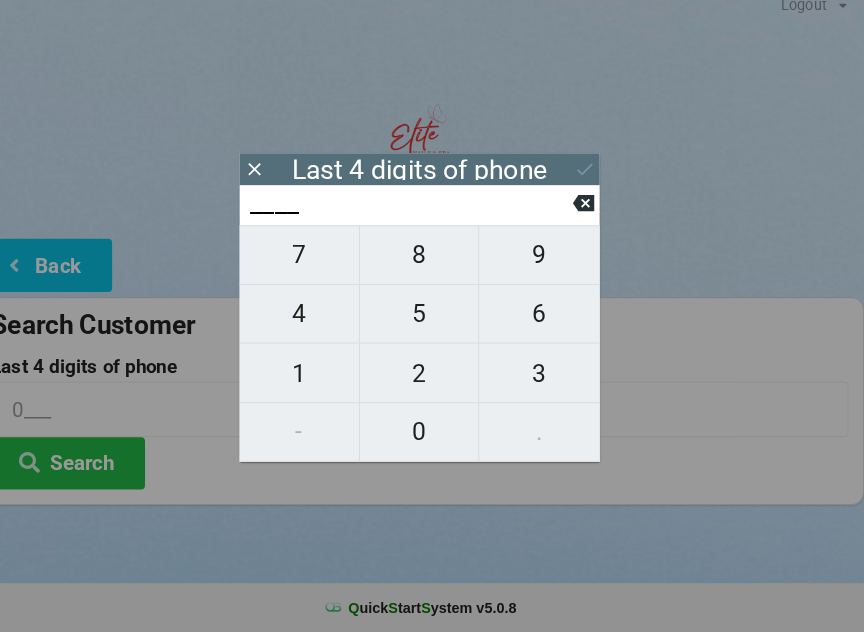click on "5" at bounding box center (432, 322) 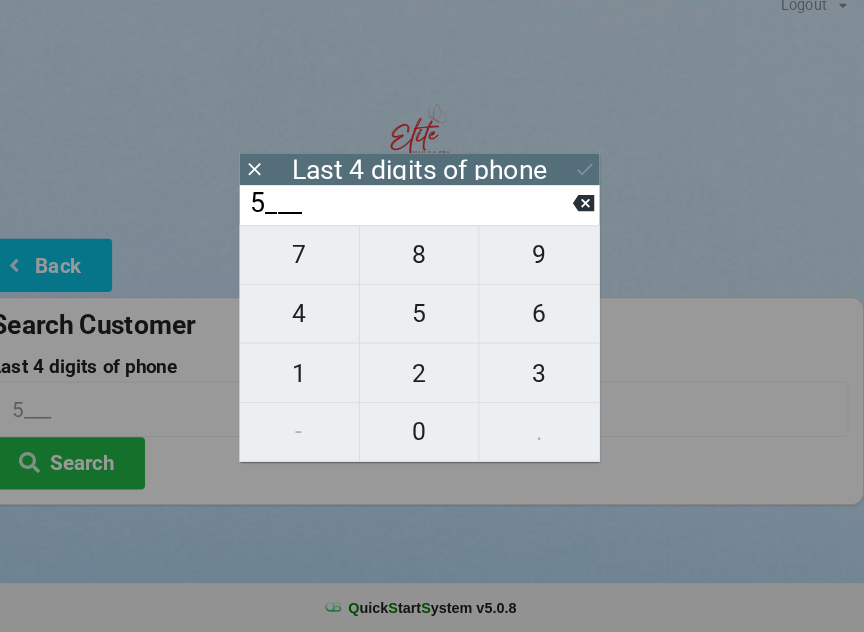 click on "0" at bounding box center [432, 437] 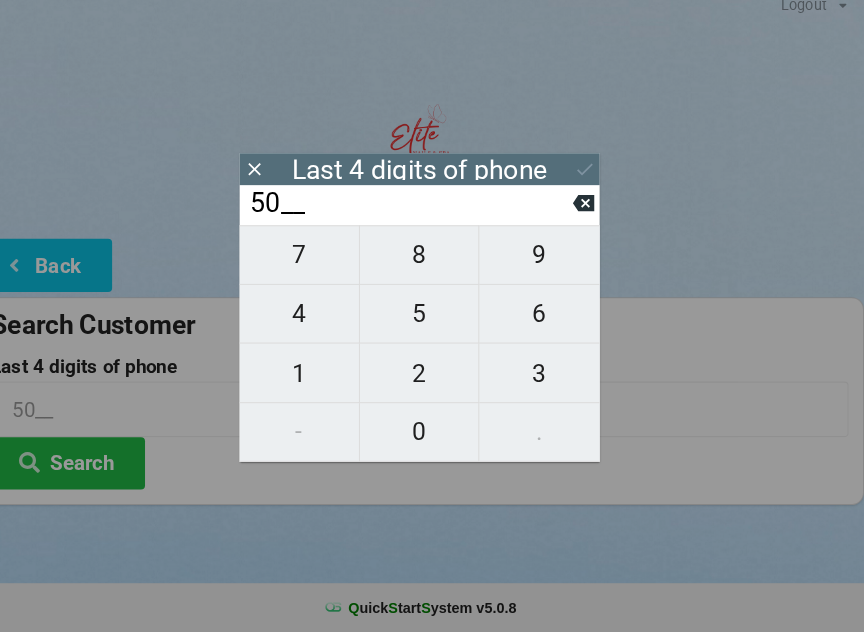 click on "9" at bounding box center (548, 265) 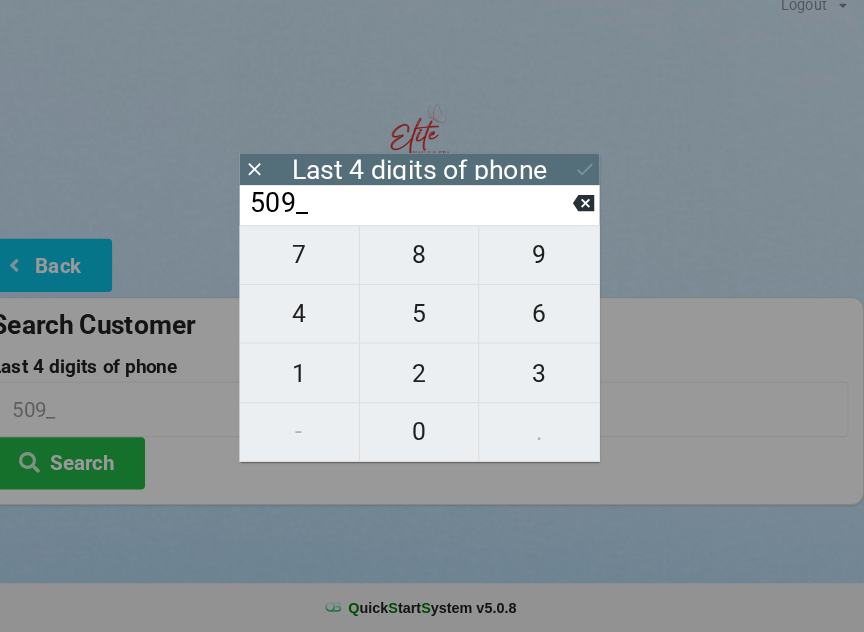 click on "2" at bounding box center (432, 380) 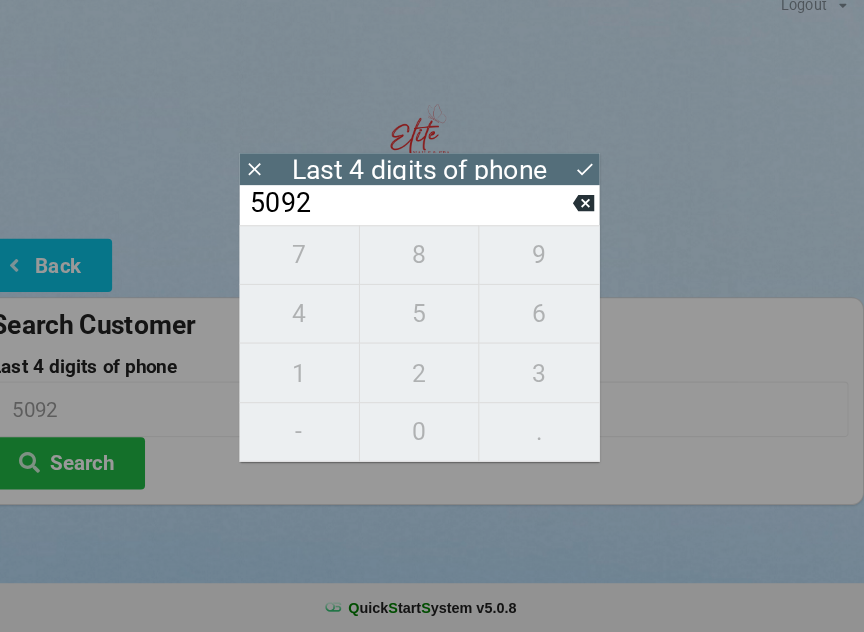 click 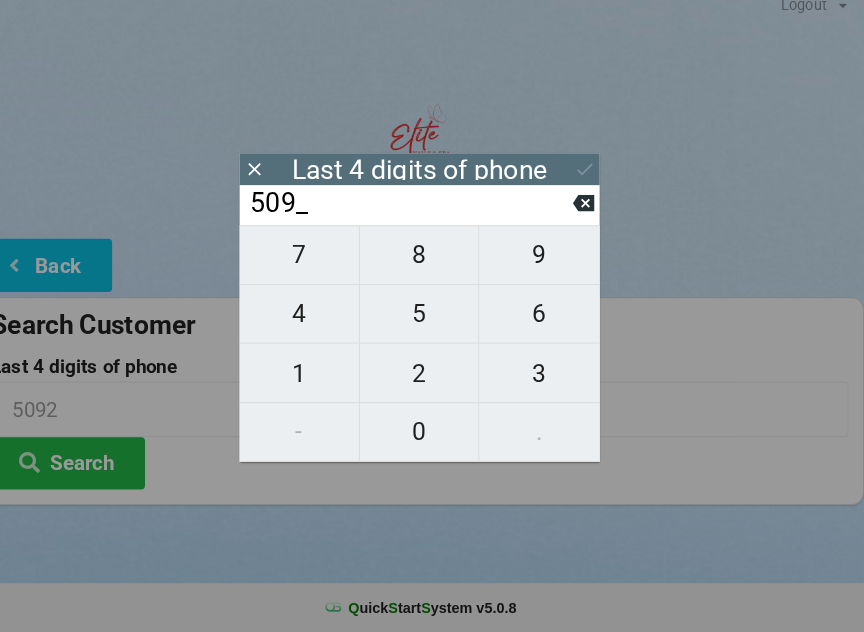 click on "2" at bounding box center (432, 380) 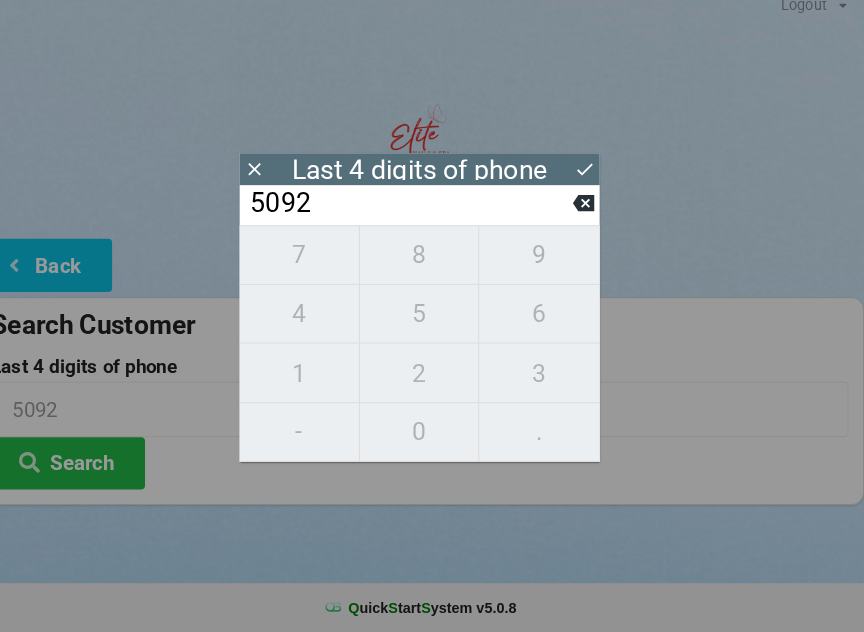 click on "Last 4 digits of phone [PHONE] Search" at bounding box center (432, 428) 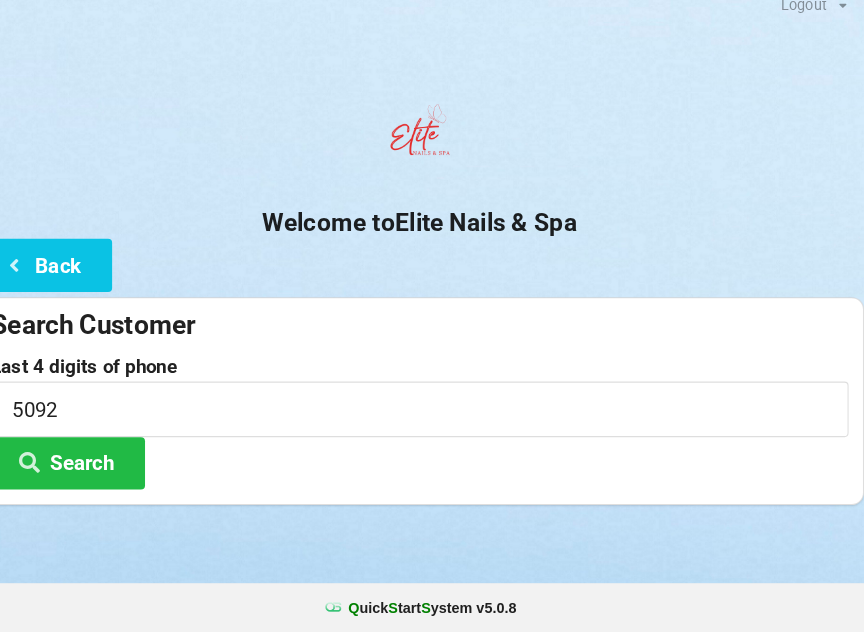 click on "Search" at bounding box center [90, 467] 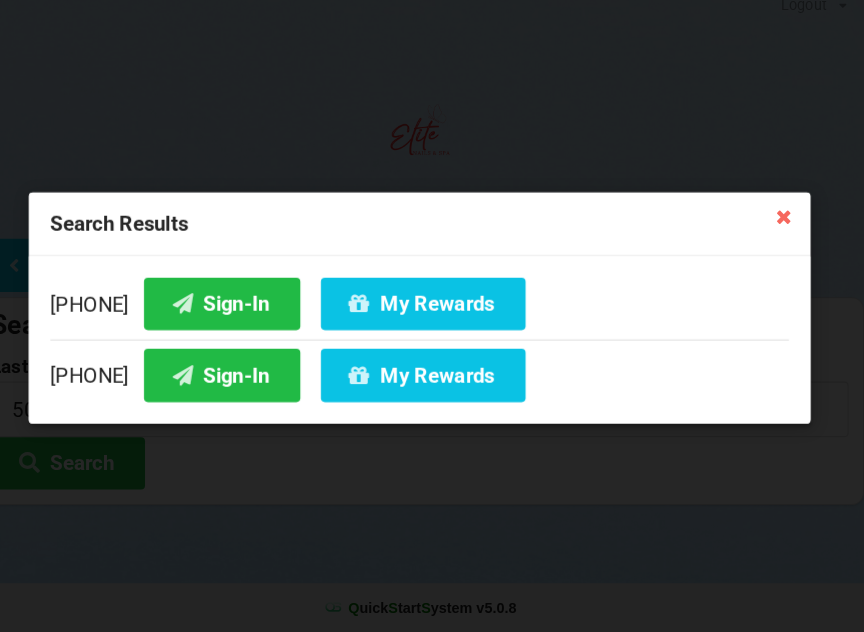 click on "Sign-In" at bounding box center (240, 311) 